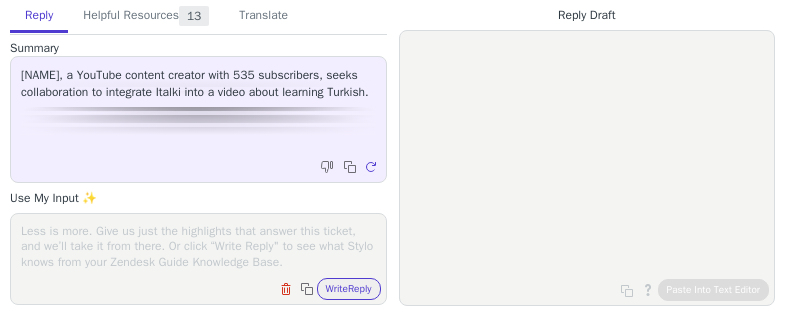 scroll, scrollTop: 0, scrollLeft: 0, axis: both 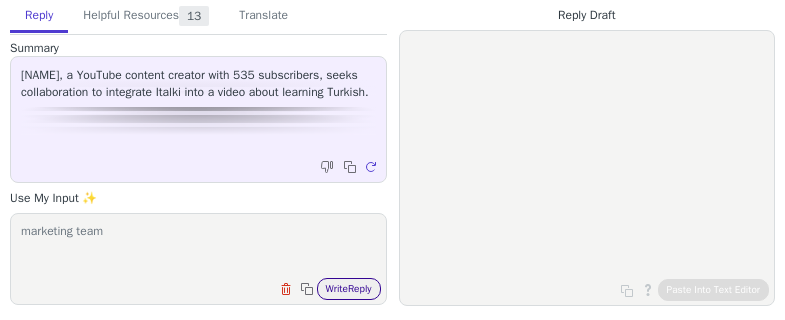 click on "Write  Reply" at bounding box center [349, 289] 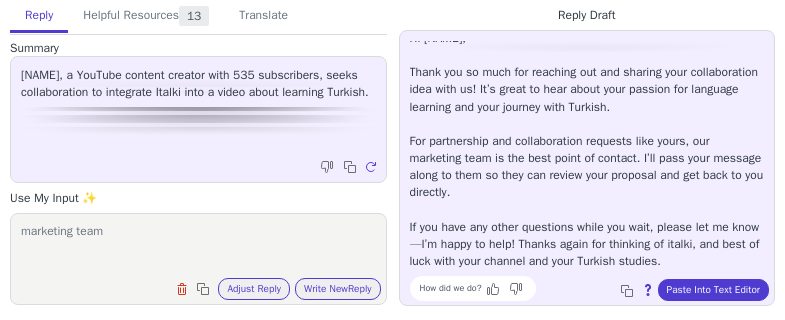 scroll, scrollTop: 0, scrollLeft: 0, axis: both 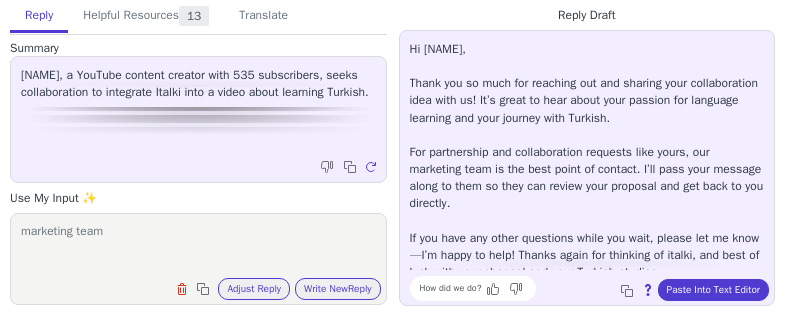 click on "marketing team" at bounding box center (198, 246) 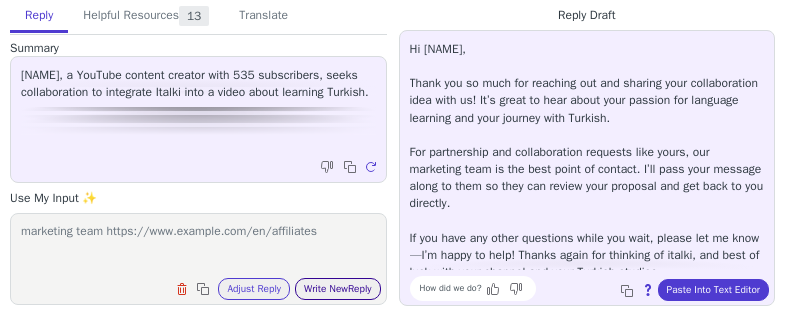 type on "marketing team https://www.example.com/en/affiliates" 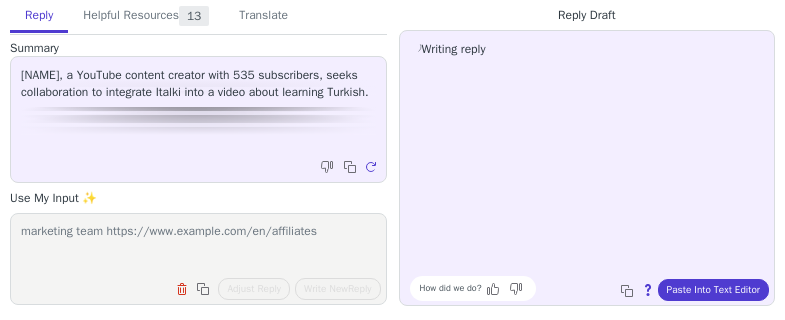 click on "marketing team https://www.example.com/en/affiliates" at bounding box center [198, 246] 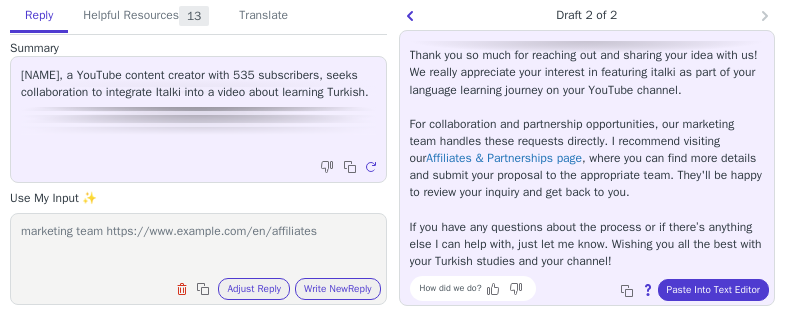 scroll, scrollTop: 79, scrollLeft: 0, axis: vertical 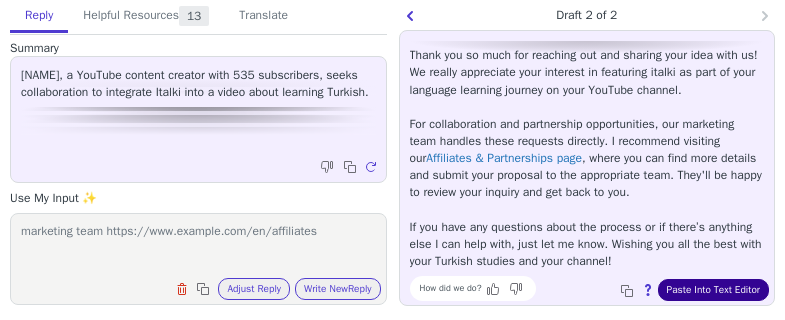 click on "Paste Into Text Editor" at bounding box center (713, 290) 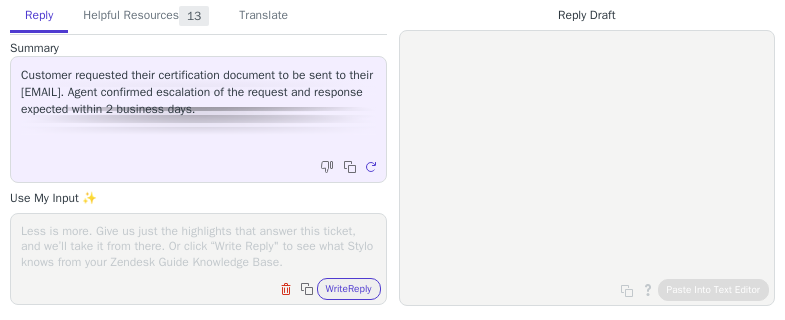 scroll, scrollTop: 0, scrollLeft: 0, axis: both 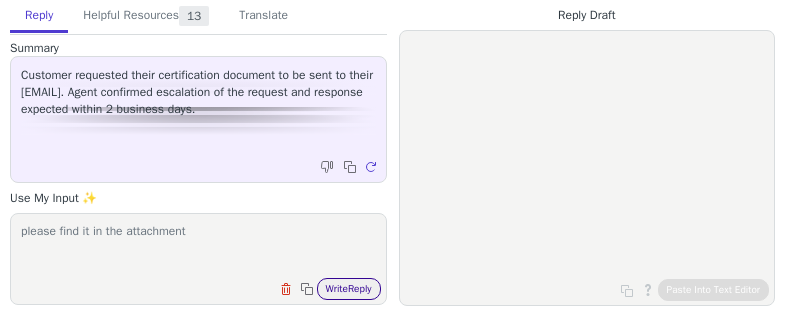 type on "please find it in the attachment" 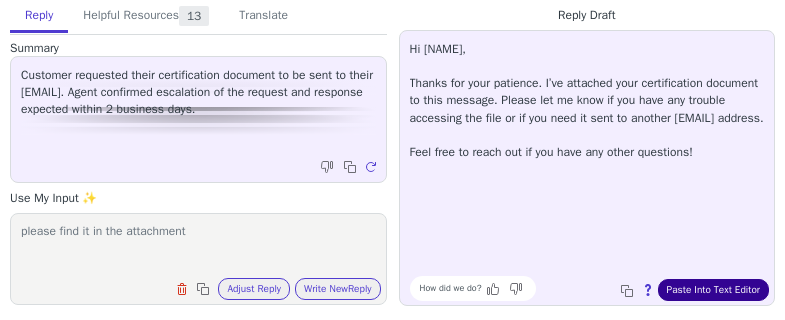 click on "Paste Into Text Editor" at bounding box center (713, 290) 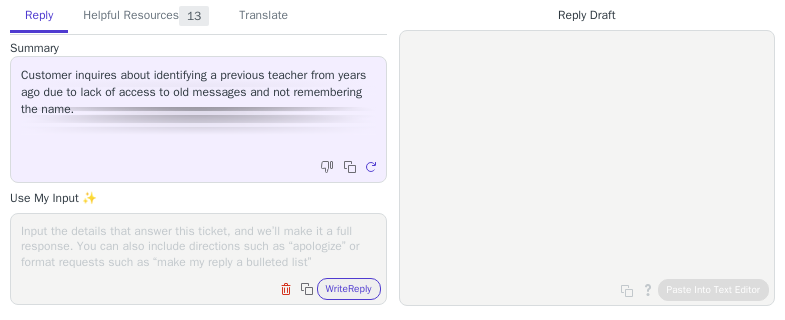 scroll, scrollTop: 0, scrollLeft: 0, axis: both 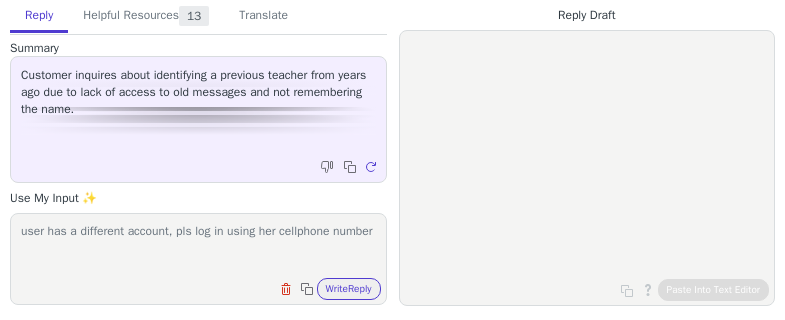 drag, startPoint x: 300, startPoint y: 231, endPoint x: 322, endPoint y: 234, distance: 22.203604 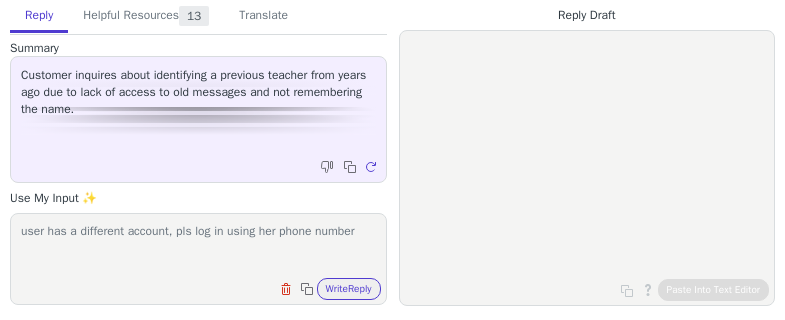 click on "user has a different account, pls log in using her phone number" at bounding box center (198, 246) 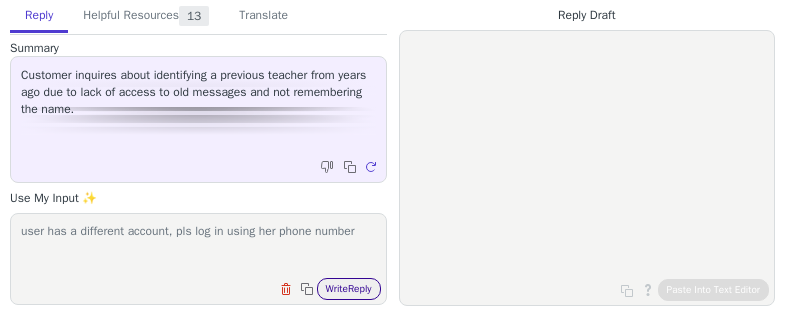click on "Write  Reply" at bounding box center [349, 289] 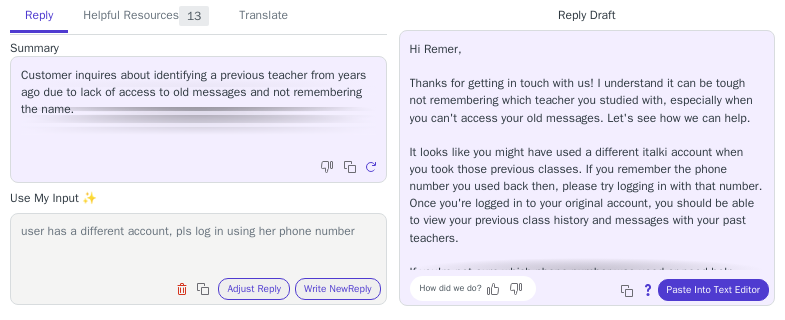 scroll, scrollTop: 62, scrollLeft: 0, axis: vertical 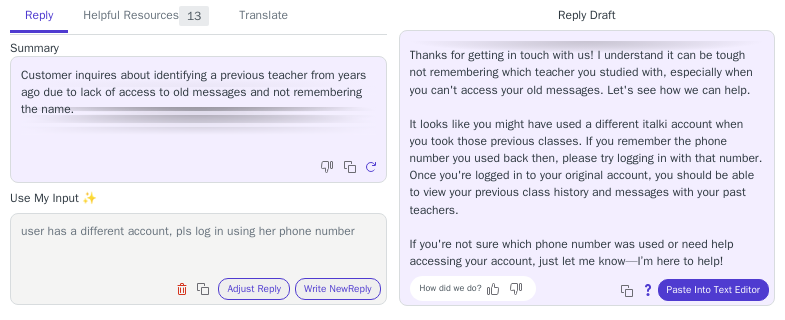 click on "Hi Remer, Thanks for getting in touch with us! I understand it can be tough not remembering which teacher you studied with, especially when you can't access your old messages. Let's see how we can help. It looks like you might have used a different italki account when you took those previous classes. If you remember the phone number you used back then, please try logging in with that number. Once you're logged in to your original account, you should be able to view your previous class history and messages with your past teachers. If you're not sure which phone number was used or need help accessing your account, just let me know—I’m here to help!" at bounding box center (587, 141) 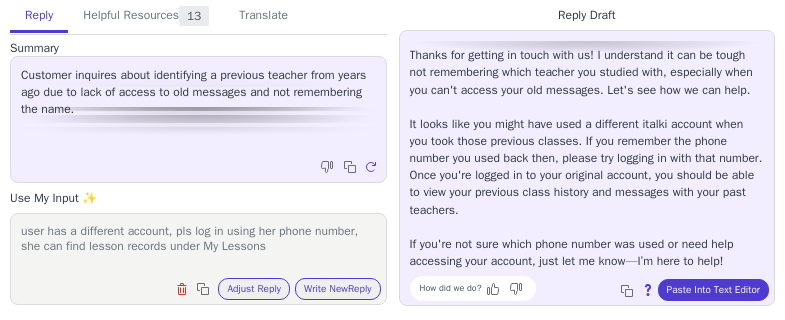 click on "user has a different account, pls log in using her phone number, she can find lesson records under My Lessons" at bounding box center (198, 246) 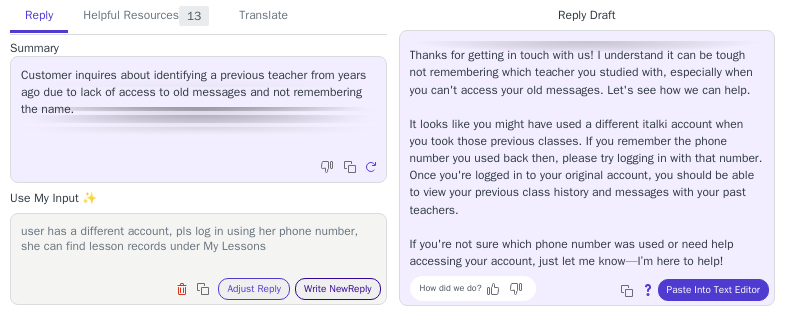 type on "user has a different account, pls log in using her phone number, she can find lesson records under My Lessons" 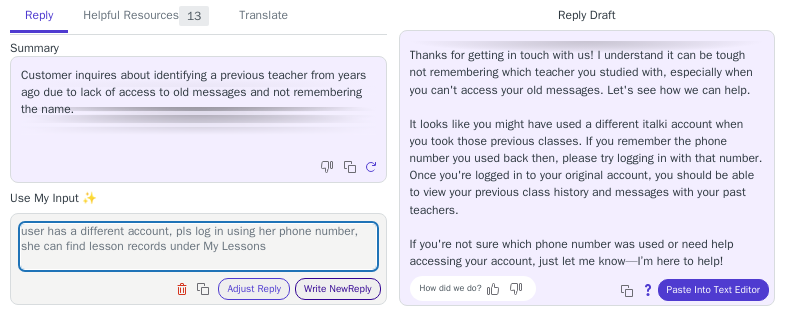 click on "Write New  Reply" at bounding box center [338, 289] 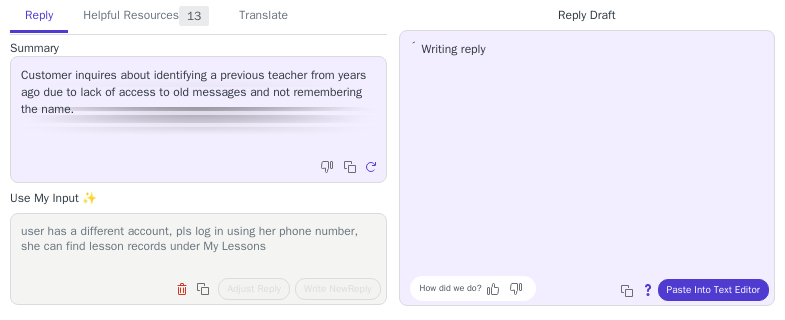 click on "user has a different account, pls log in using her phone number, she can find lesson records under My Lessons" at bounding box center (198, 246) 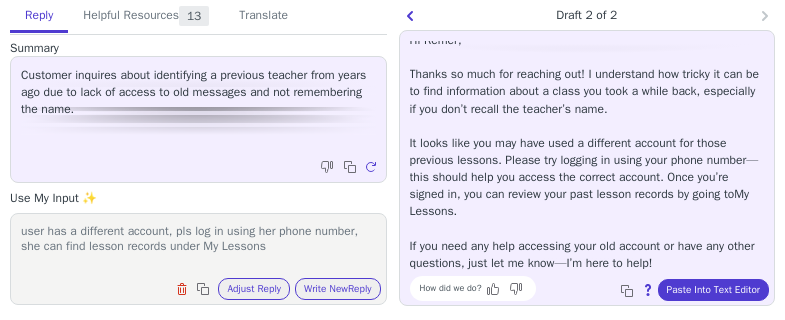 scroll, scrollTop: 11, scrollLeft: 0, axis: vertical 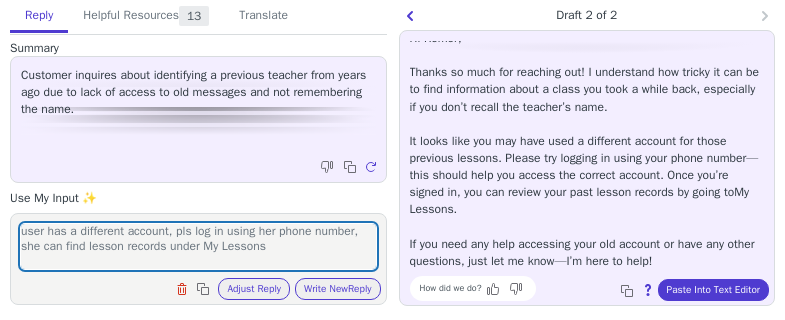 click on "Hi Remer, Thanks so much for reaching out! I understand how tricky it can be to find information about a class you took a while back, especially if you don’t recall the teacher’s name. It looks like you may have used a different account for those previous lessons. Please try logging in using your phone number—this should help you access the correct account. Once you’re signed in, you can review your past lesson records by going to  My Lessons . If you need any help accessing your old account or have any other questions, just let me know—I’m here to help!" at bounding box center [587, 150] 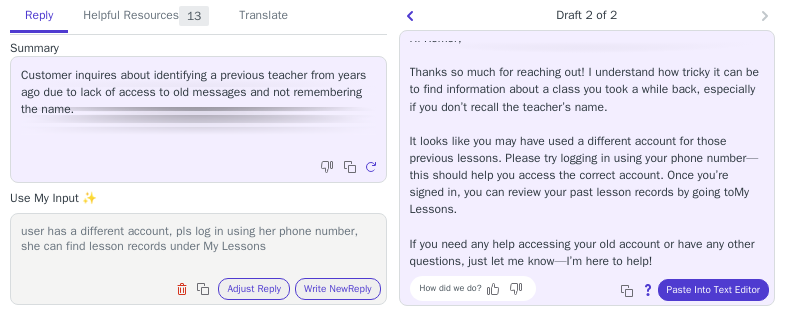 click on "Hi Remer, Thanks so much for reaching out! I understand how tricky it can be to find information about a class you took a while back, especially if you don’t recall the teacher’s name. It looks like you may have used a different account for those previous lessons. Please try logging in using your phone number—this should help you access the correct account. Once you’re signed in, you can review your past lesson records by going to  My Lessons . If you need any help accessing your old account or have any other questions, just let me know—I’m here to help!" at bounding box center [587, 150] 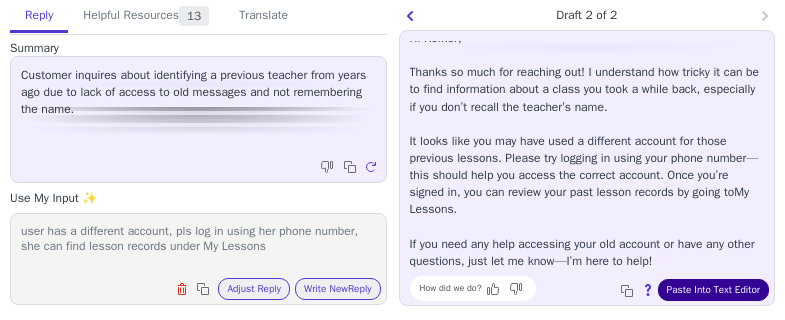 click on "Paste Into Text Editor" at bounding box center [713, 290] 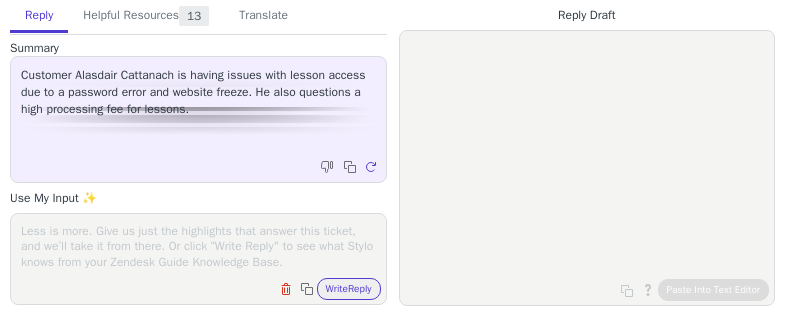 scroll, scrollTop: 0, scrollLeft: 0, axis: both 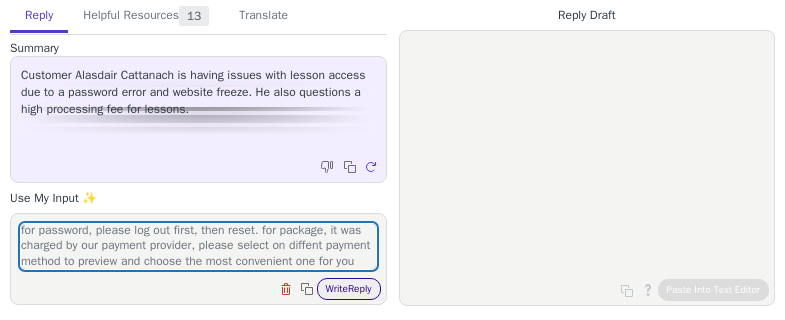 click on "Write  Reply" at bounding box center (349, 289) 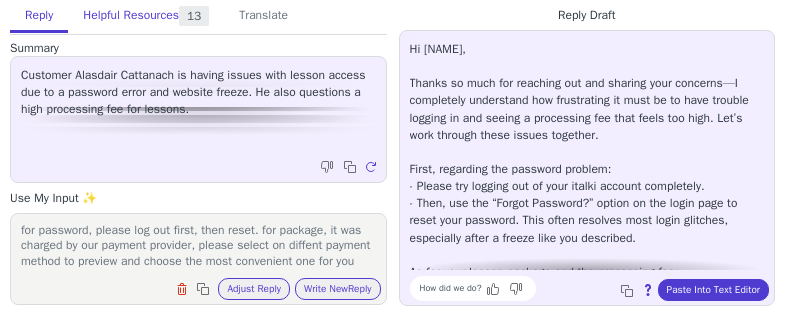 click on "Helpful Resources  13" at bounding box center [146, 17] 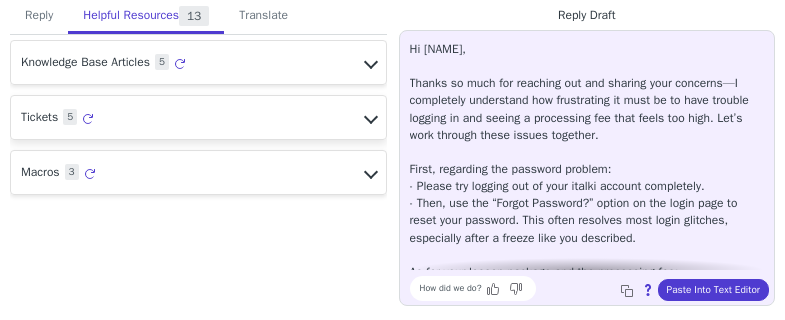 click on "Tickets   5 Regenerate" at bounding box center [198, 62] 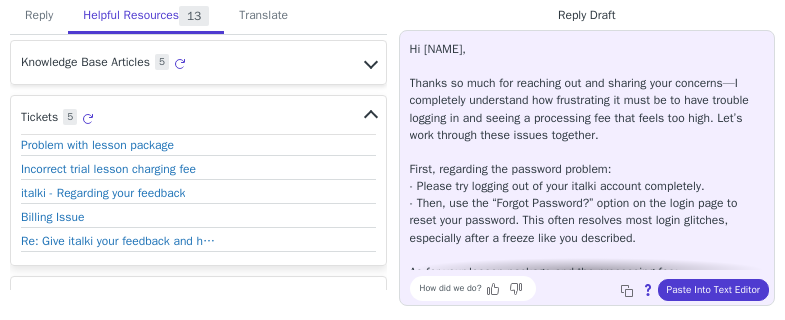 click on "Tickets   5 Regenerate" at bounding box center [198, 120] 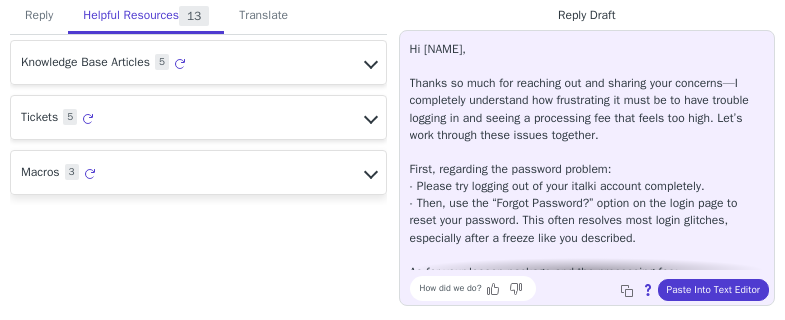 click on "Macros   3 Regenerate" at bounding box center [198, 62] 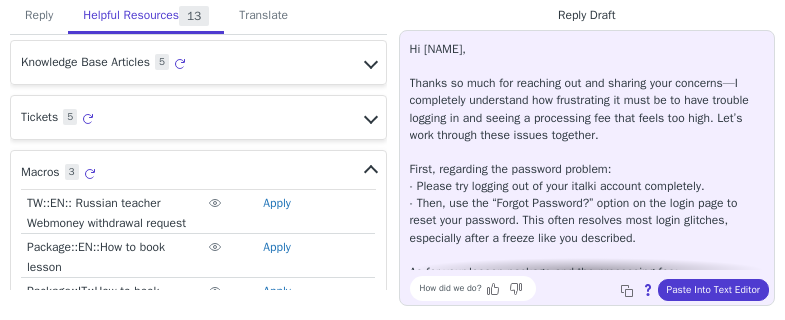 click on "Macros   3 Regenerate" at bounding box center (198, 175) 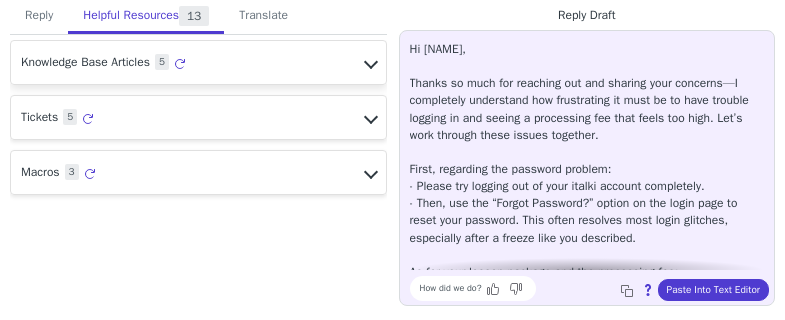 click on "Knowledge Base Articles   5 Regenerate" at bounding box center [198, 62] 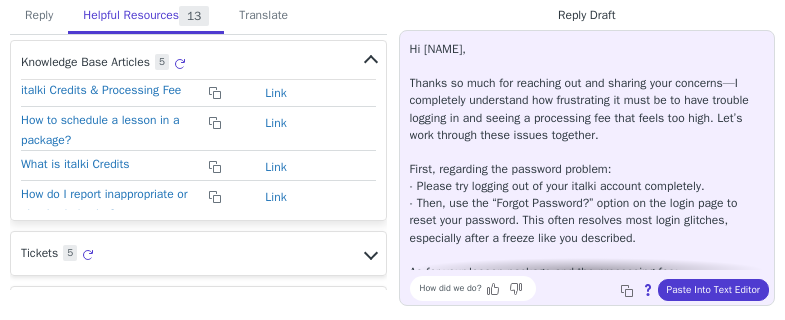 click on "Knowledge Base Articles   5 Regenerate" at bounding box center [198, 65] 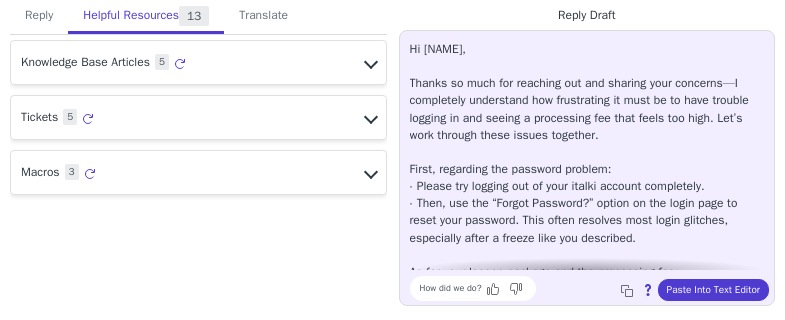 drag, startPoint x: 262, startPoint y: 69, endPoint x: 133, endPoint y: 24, distance: 136.62357 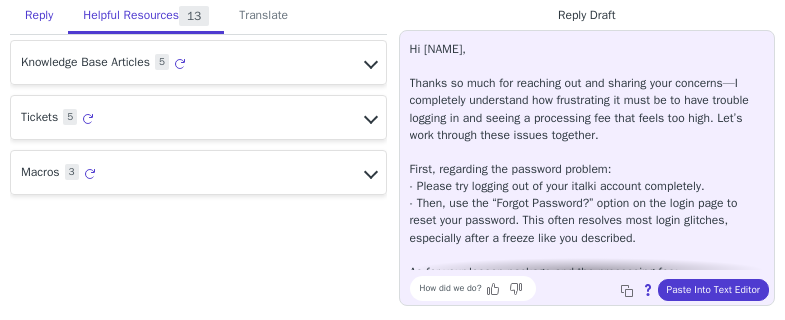 click on "Reply" at bounding box center [39, 16] 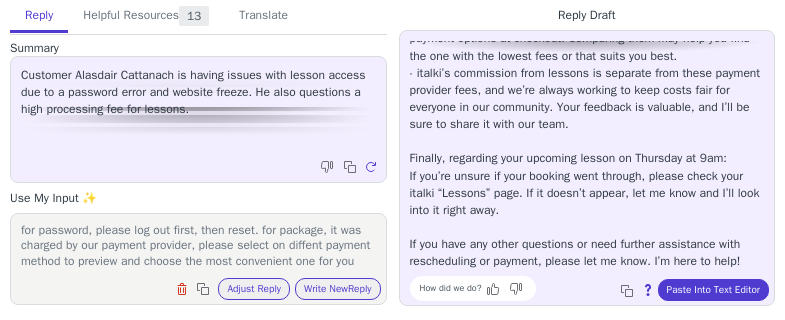 scroll, scrollTop: 388, scrollLeft: 0, axis: vertical 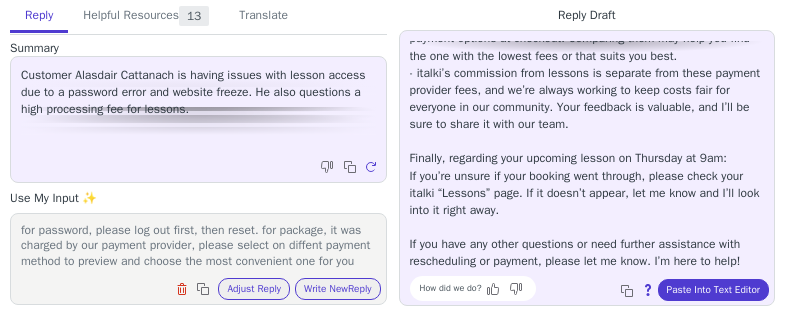click on "for password, please log out first, then reset. for package, it was charged by our payment provider, please select on diffent payment method to preview and choose the most convenient one for you" at bounding box center (198, 246) 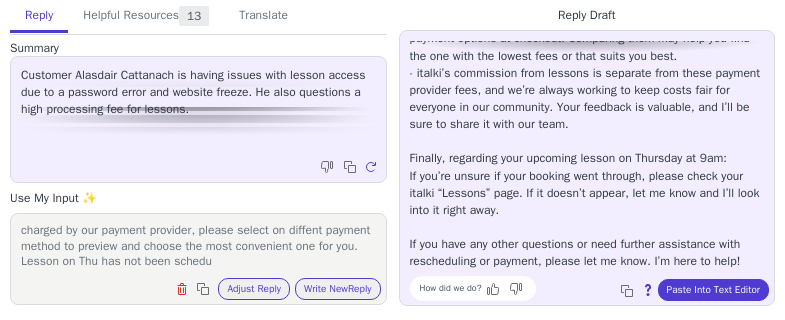 scroll, scrollTop: 31, scrollLeft: 0, axis: vertical 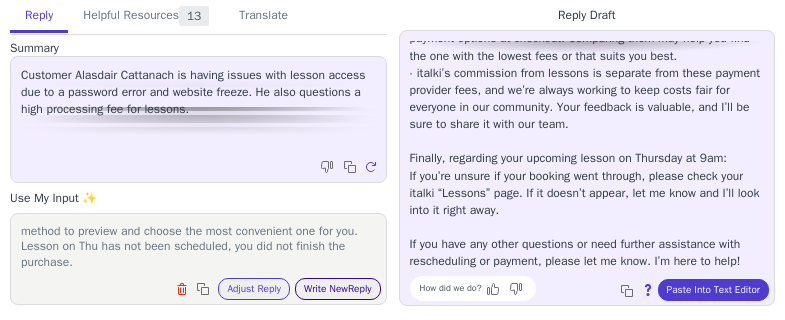 type on "for password, please log out first, then reset. for package, it was charged by our payment provider, please select on diffent payment method to preview and choose the most convenient one for you. Lesson on Thu has not been scheduled, you did not finish the purchase." 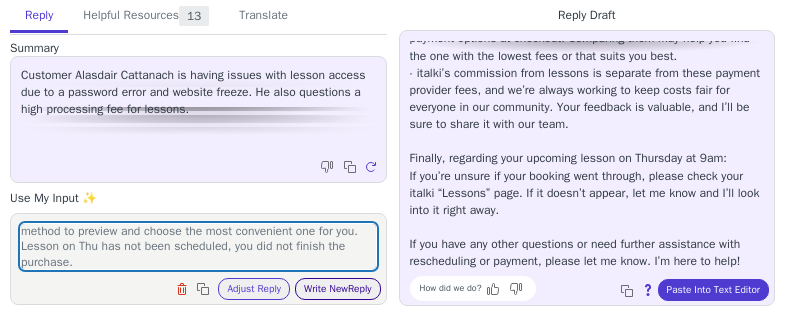 click on "Write New  Reply" at bounding box center (338, 289) 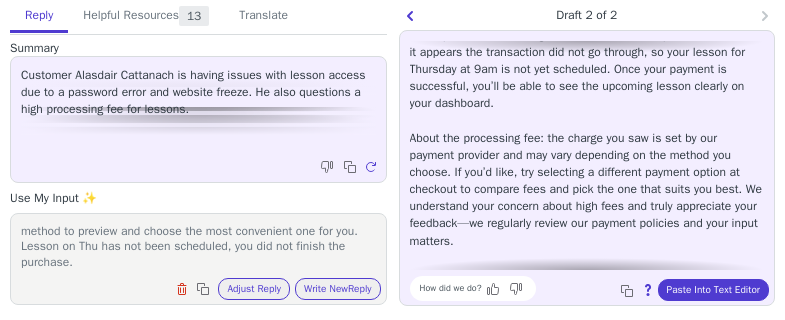 scroll, scrollTop: 202, scrollLeft: 0, axis: vertical 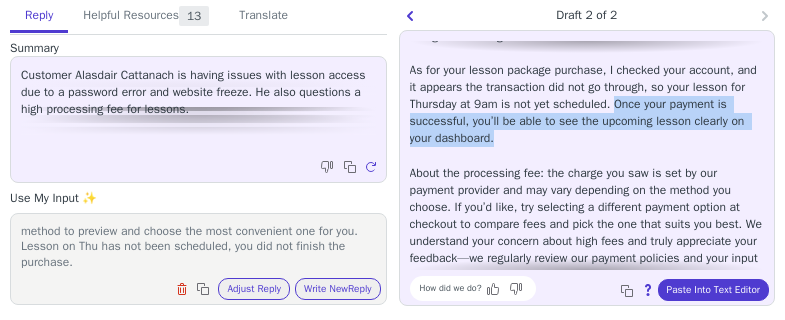 drag, startPoint x: 475, startPoint y: 136, endPoint x: 734, endPoint y: 159, distance: 260.01923 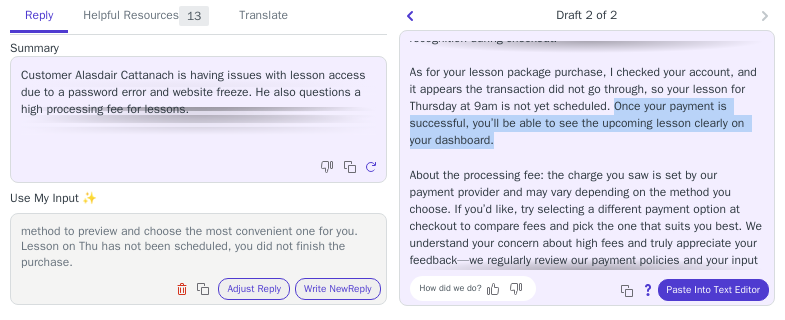 scroll, scrollTop: 300, scrollLeft: 0, axis: vertical 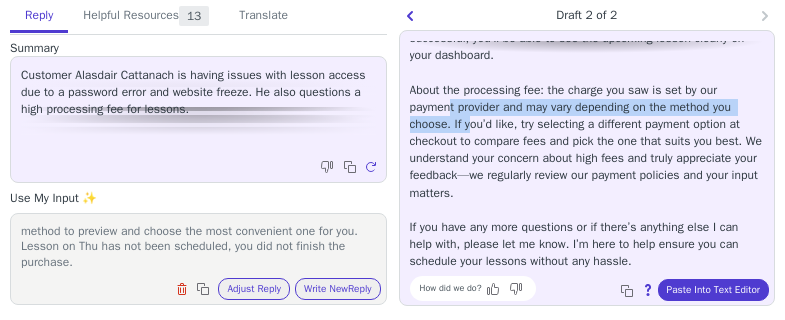 drag, startPoint x: 457, startPoint y: 117, endPoint x: 549, endPoint y: 143, distance: 95.60335 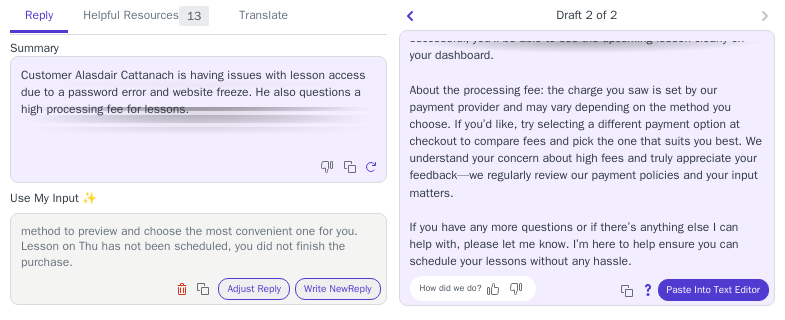 click on "Hi Al, Thank you for reaching out and sharing your concerns with us—I can understand how frustrating it must be to have trouble completing your lesson package purchase, especially with your upcoming lesson in mind. Regarding the password issue, I recommend the following steps: - Please log out of your italki account first. - On the login screen, click on  "Forgot password?"  to reset your password. This should help if there was any issue with password recognition during checkout. As for your lesson package purchase, I checked your account, and it appears the transaction did not go through, so your lesson for Thursday at 9am is not yet scheduled. Once your payment is successful, you’ll be able to see the upcoming lesson clearly on your dashboard. If you have any more questions or if there’s anything else I can help with, please let me know. I’m here to help ensure you can schedule your lessons without any hassle." at bounding box center [587, 13] 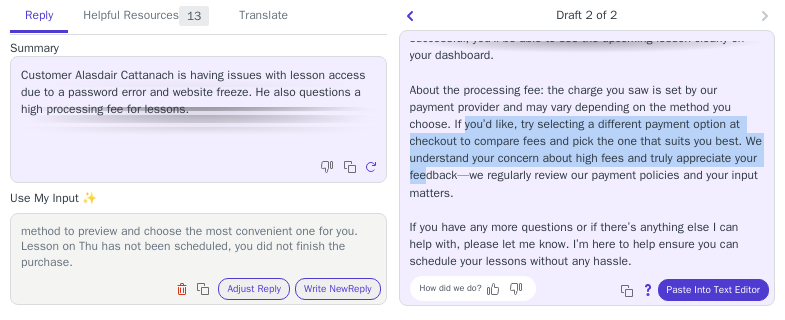 drag, startPoint x: 493, startPoint y: 118, endPoint x: 603, endPoint y: 185, distance: 128.7983 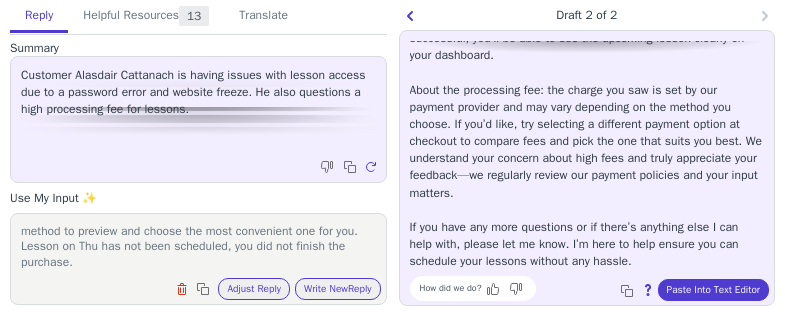 click on "Hi Al, Thank you for reaching out and sharing your concerns with us—I can understand how frustrating it must be to have trouble completing your lesson package purchase, especially with your upcoming lesson in mind. Regarding the password issue, I recommend the following steps: - Please log out of your italki account first. - On the login screen, click on  "Forgot password?"  to reset your password. This should help if there was any issue with password recognition during checkout. As for your lesson package purchase, I checked your account, and it appears the transaction did not go through, so your lesson for Thursday at 9am is not yet scheduled. Once your payment is successful, you’ll be able to see the upcoming lesson clearly on your dashboard. If you have any more questions or if there’s anything else I can help with, please let me know. I’m here to help ensure you can schedule your lessons without any hassle." at bounding box center [587, 13] 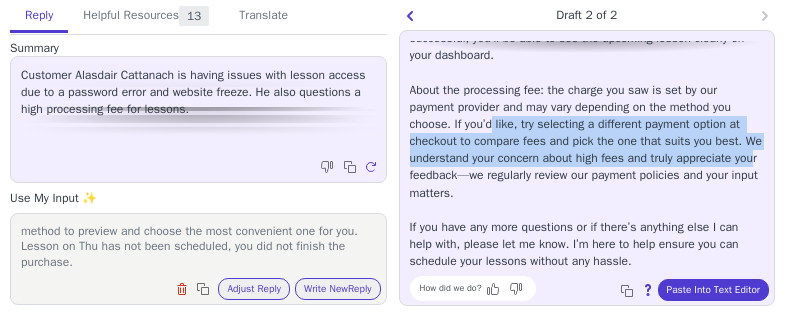 drag, startPoint x: 521, startPoint y: 132, endPoint x: 583, endPoint y: 182, distance: 79.64923 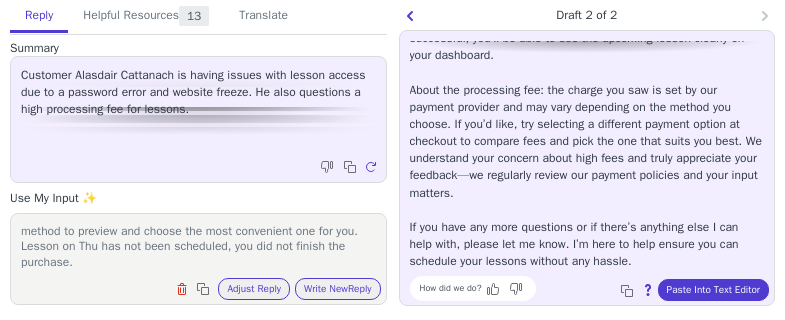 click on "Hi Al, Thank you for reaching out and sharing your concerns with us—I can understand how frustrating it must be to have trouble completing your lesson package purchase, especially with your upcoming lesson in mind. Regarding the password issue, I recommend the following steps: - Please log out of your italki account first. - On the login screen, click on  "Forgot password?"  to reset your password. This should help if there was any issue with password recognition during checkout. As for your lesson package purchase, I checked your account, and it appears the transaction did not go through, so your lesson for Thursday at 9am is not yet scheduled. Once your payment is successful, you’ll be able to see the upcoming lesson clearly on your dashboard. If you have any more questions or if there’s anything else I can help with, please let me know. I’m here to help ensure you can schedule your lessons without any hassle." at bounding box center (587, 13) 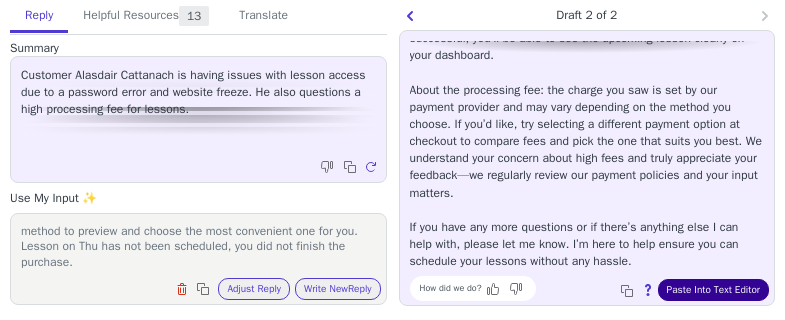 click on "Paste Into Text Editor" at bounding box center [713, 290] 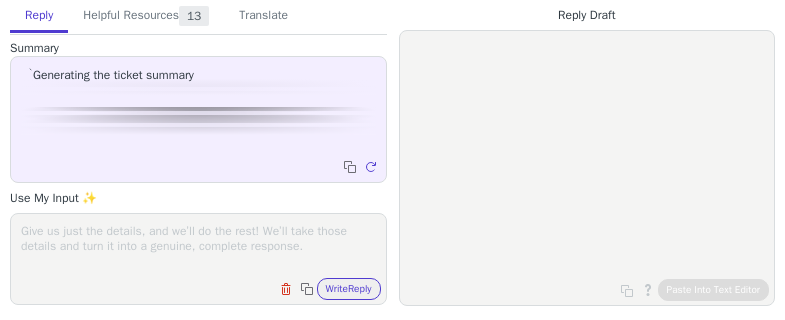 scroll, scrollTop: 0, scrollLeft: 0, axis: both 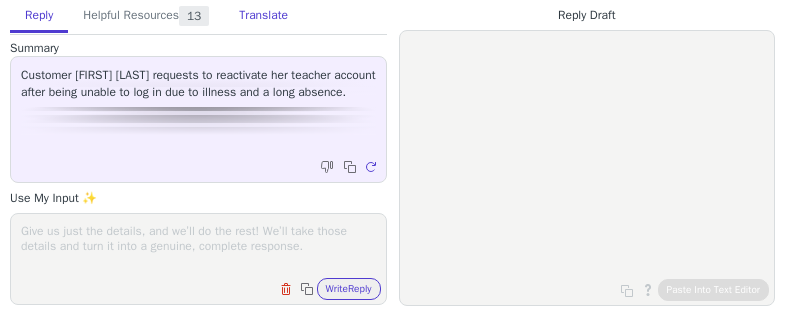 click on "Translate" at bounding box center (263, 16) 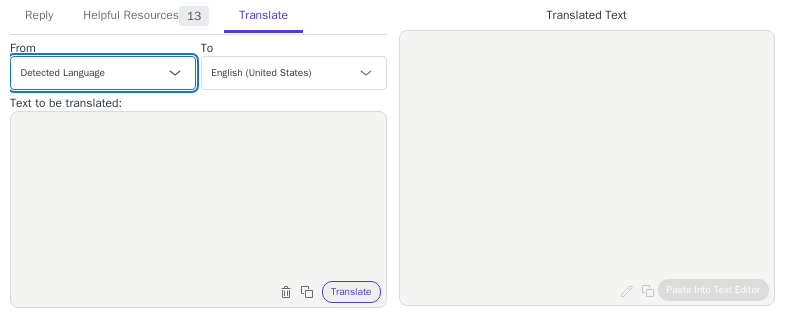 click on "Detected Language Czech English (United States) Danish Dutch - Nederlands French - français French (Canada) German - Deutsch Italian - italiano Japanese - 日本語 Korean - 한국어 Norwegian Polish Portuguese - português Portuguese (Brazil) Slovak Spanish - español Swedish Arabic - العربية Russian - русский Chinese (Simplified) - 中文（简体） Chinese (Traditional) - 中文（繁體）" at bounding box center (103, 73) 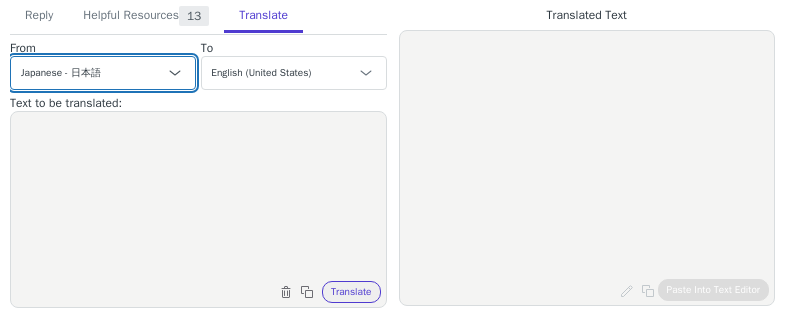 click on "Detected Language Czech English (United States) Danish Dutch - Nederlands French - français French (Canada) German - Deutsch Italian - italiano Japanese - 日本語 Korean - 한국어 Norwegian Polish Portuguese - português Portuguese (Brazil) Slovak Spanish - español Swedish Arabic - العربية Russian - русский Chinese (Simplified) - 中文（简体） Chinese (Traditional) - 中文（繁體）" at bounding box center (103, 73) 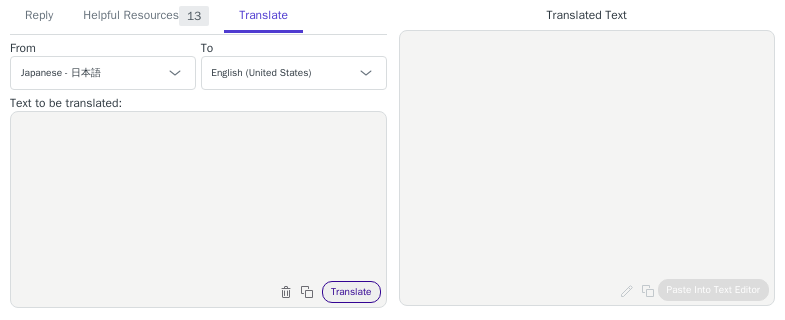 click on "Translate" at bounding box center [351, 292] 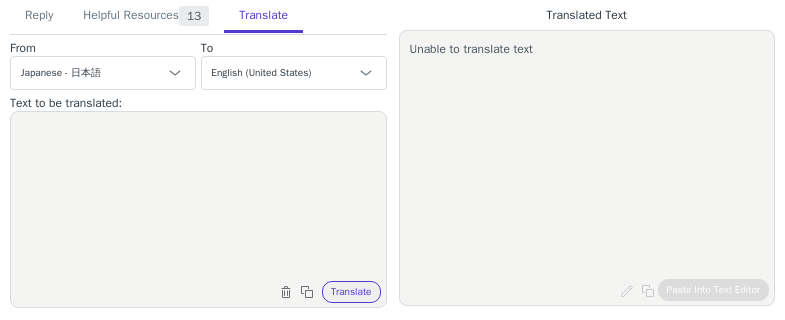 click at bounding box center [198, 197] 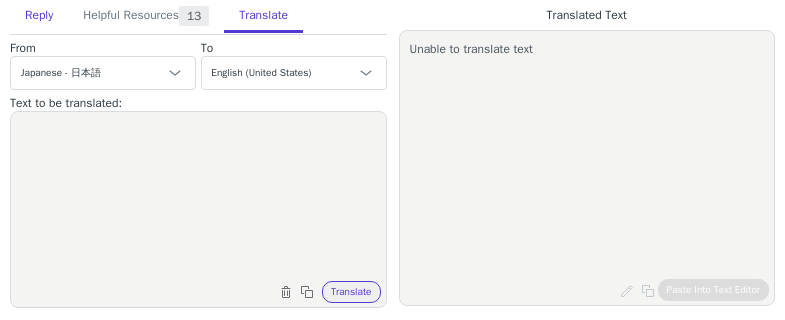 click on "Reply" at bounding box center (39, 16) 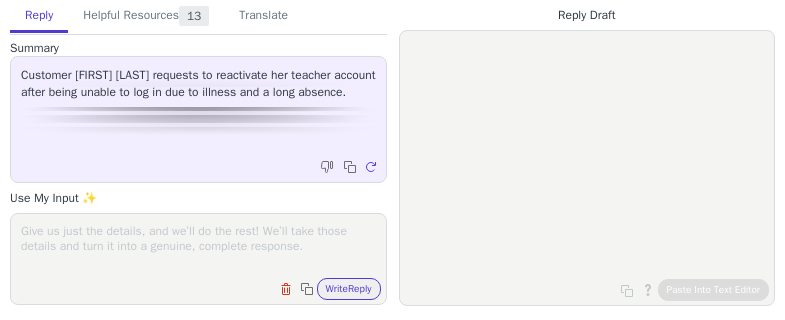 click on "Customer [FIRST] [LAST] requests to reactivate her teacher account after being unable to log in due to illness and a long absence." at bounding box center [198, 84] 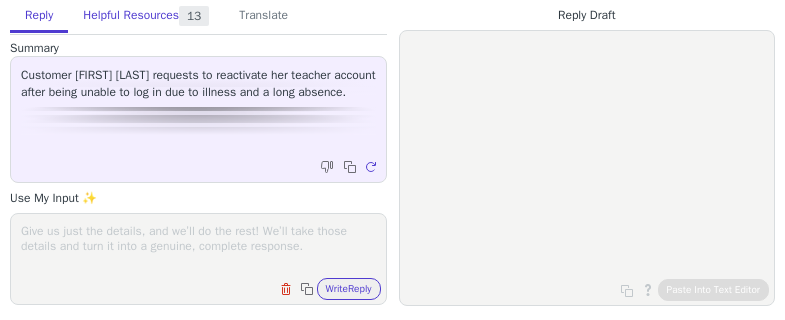 click on "Helpful Resources  13" at bounding box center [146, 17] 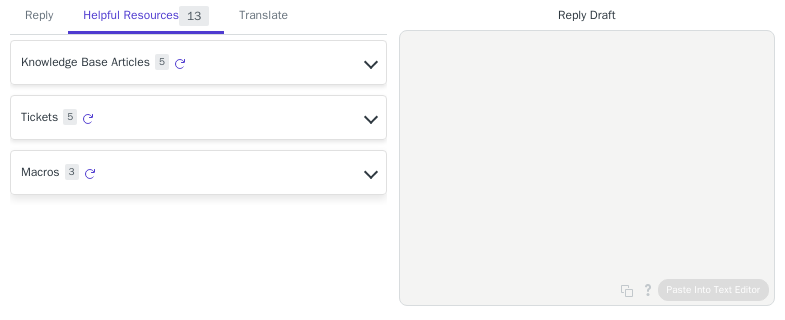 click on "Macros   3 Regenerate" at bounding box center [198, 62] 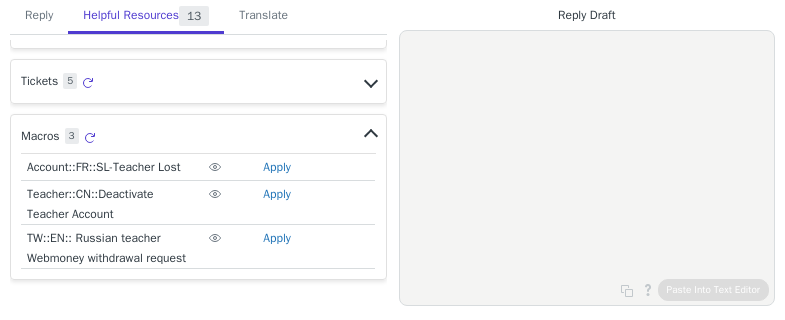 scroll, scrollTop: 0, scrollLeft: 0, axis: both 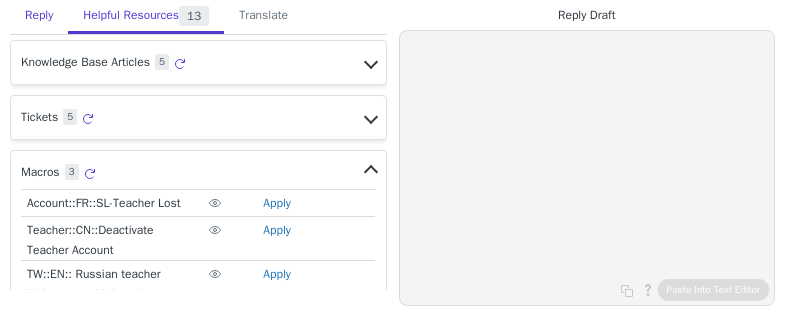 click on "Reply" at bounding box center (39, 16) 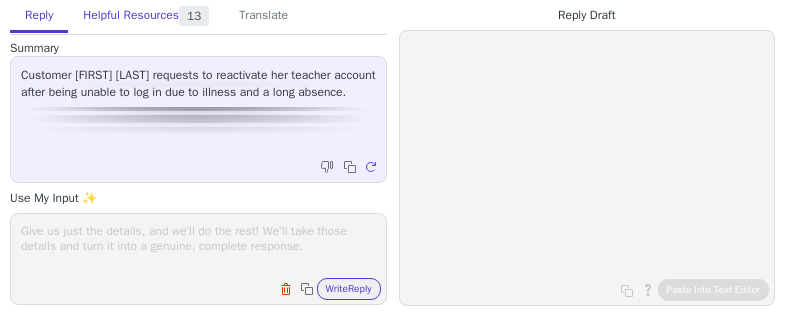 click on "Helpful Resources  13" at bounding box center (146, 17) 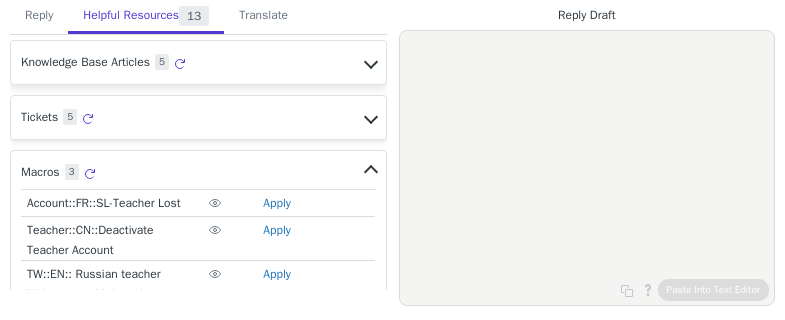 click on "Knowledge Base Articles   5 Regenerate" at bounding box center [198, 62] 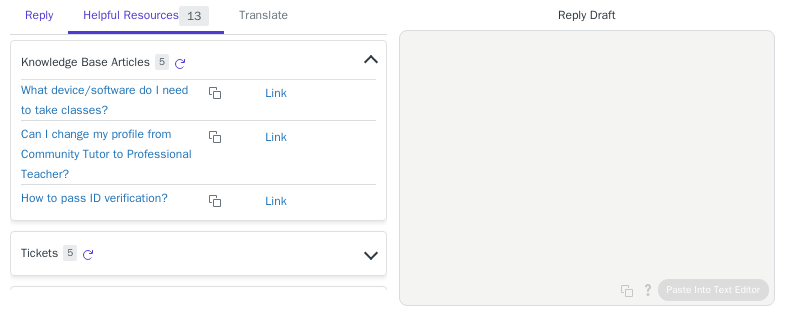 click on "Reply" at bounding box center (39, 16) 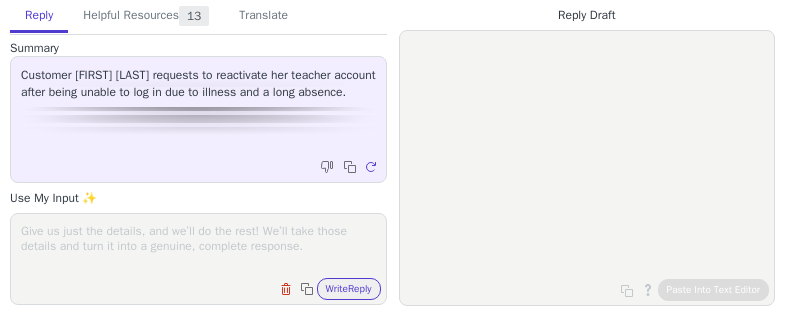 click at bounding box center [198, 246] 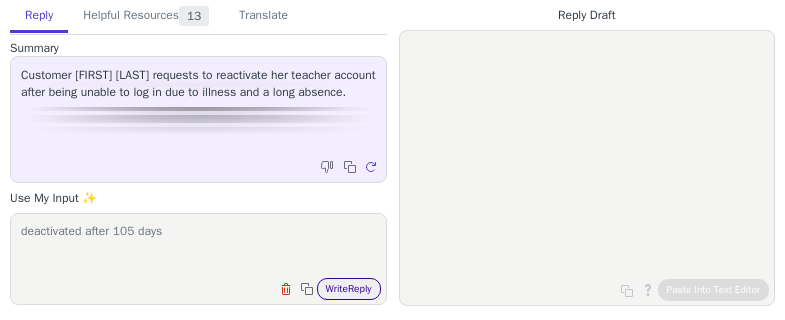 type on "deactivated after 105 days" 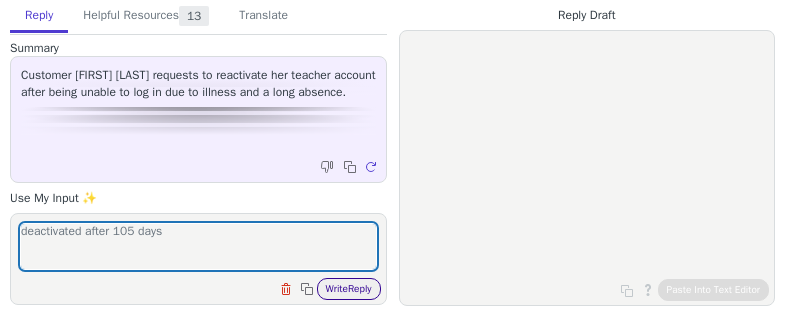 click on "Write  Reply" at bounding box center [349, 289] 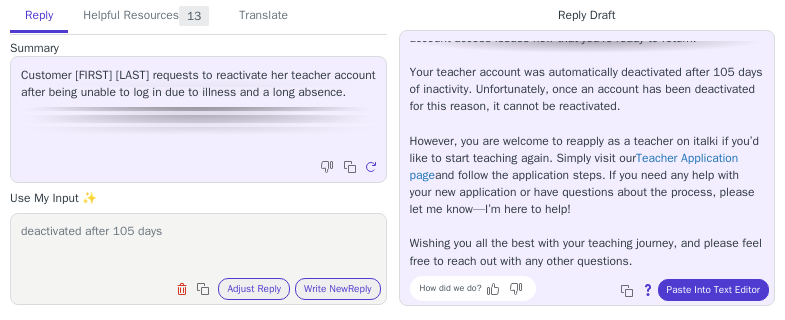 scroll, scrollTop: 131, scrollLeft: 0, axis: vertical 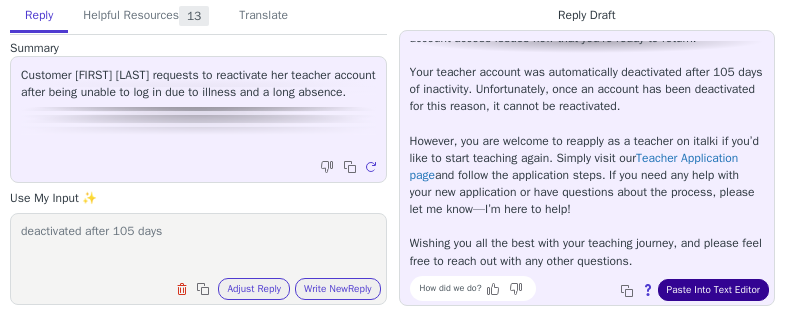 click on "Paste Into Text Editor" at bounding box center (713, 290) 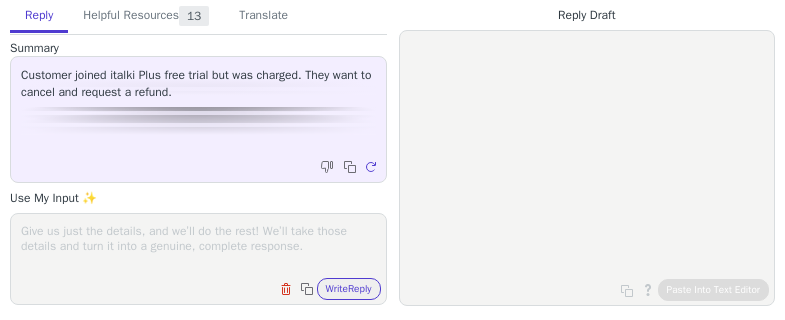 click at bounding box center [198, 246] 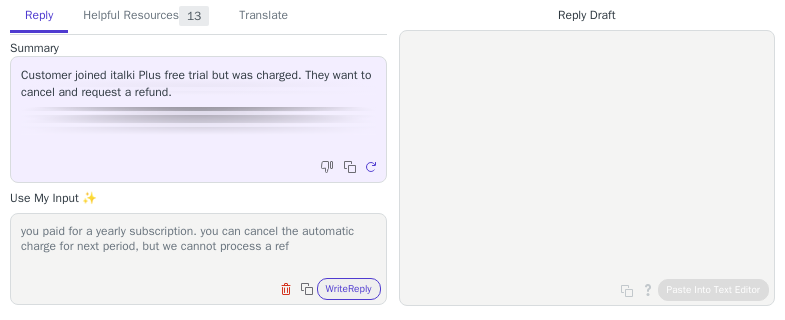 scroll, scrollTop: 1, scrollLeft: 0, axis: vertical 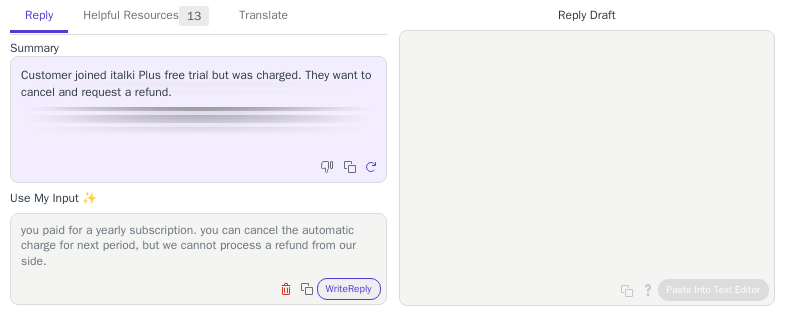 drag, startPoint x: 55, startPoint y: 258, endPoint x: 182, endPoint y: 264, distance: 127.141655 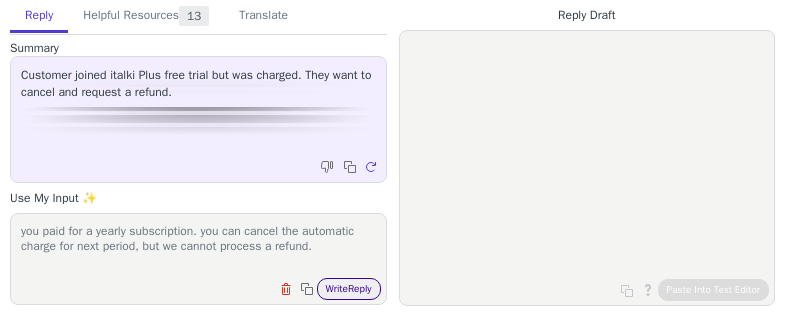 scroll, scrollTop: 1, scrollLeft: 0, axis: vertical 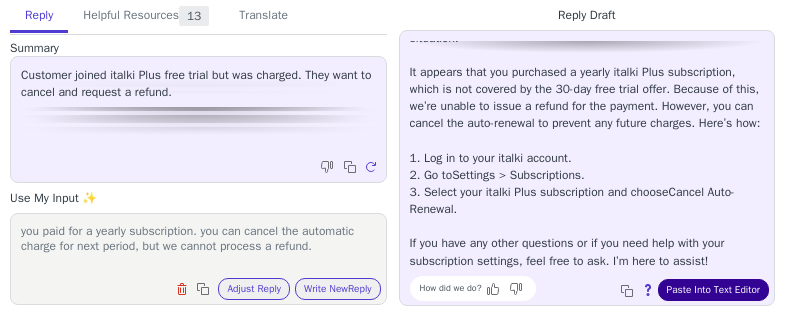 click on "Paste Into Text Editor" at bounding box center [713, 290] 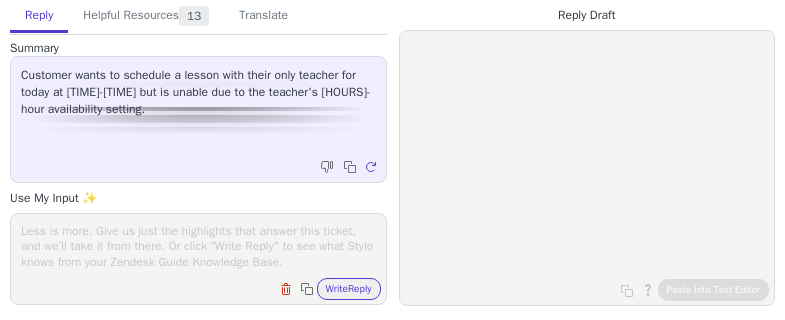 scroll, scrollTop: 0, scrollLeft: 0, axis: both 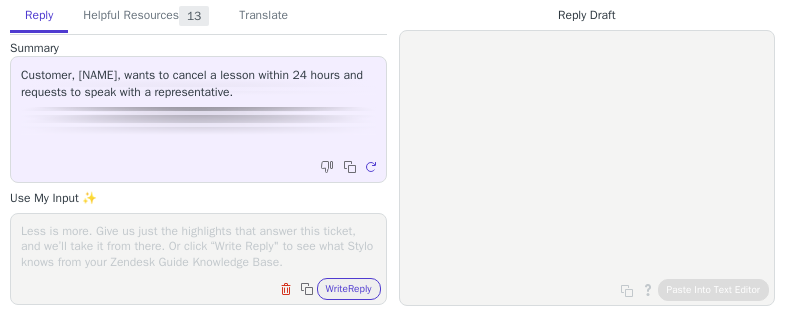 click at bounding box center [198, 246] 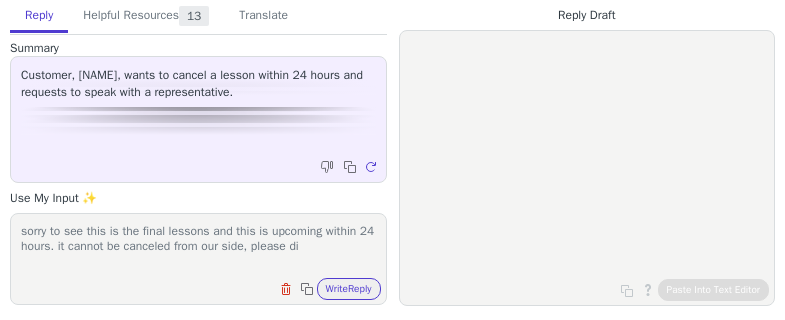 scroll, scrollTop: 1, scrollLeft: 0, axis: vertical 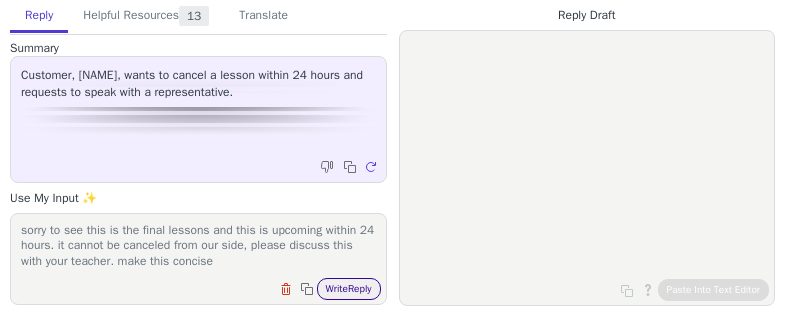type on "sorry to see this is the final lessons and this is upcoming within 24 hours. it cannot be canceled from our side, please discuss this with your teacher. make this concise" 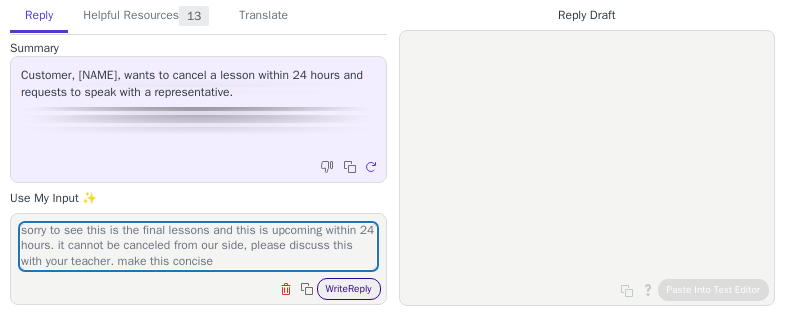 click on "Write  Reply" at bounding box center (349, 289) 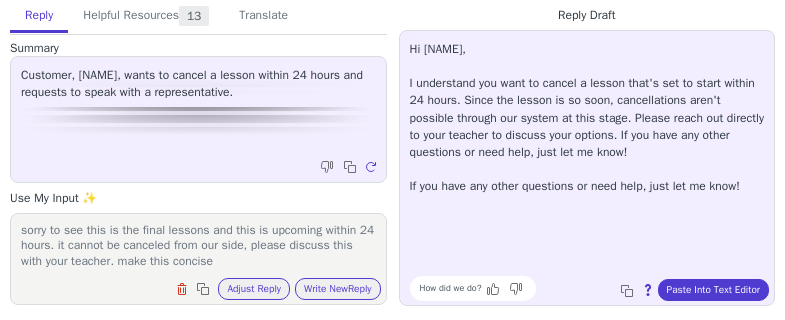 click on "Hi [NAME], I understand you want to cancel a lesson that's set to start within 24 hours. Since the lesson is so soon, cancellations aren't possible through our system at this stage. Please reach out directly to your teacher to discuss your options. If you have any other questions or need help, just let me know!" at bounding box center [587, 118] 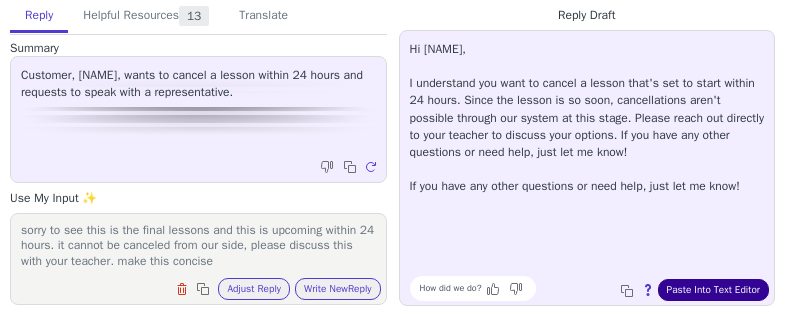 click on "Paste Into Text Editor" at bounding box center (713, 290) 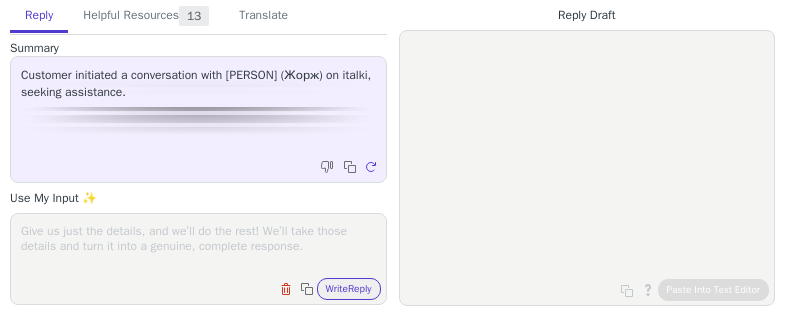 scroll, scrollTop: 0, scrollLeft: 0, axis: both 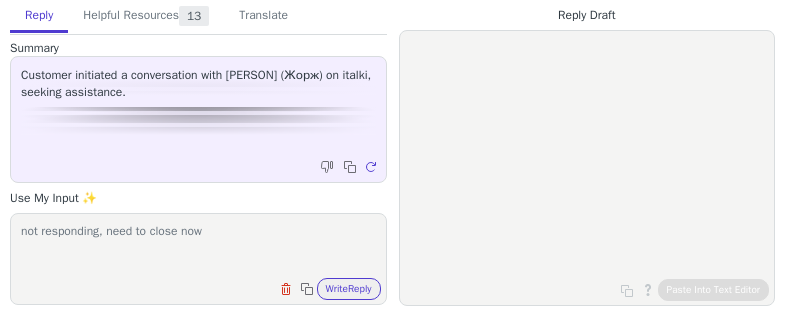 click on "Clear field Copy to clipboard Write  Reply" at bounding box center (328, 289) 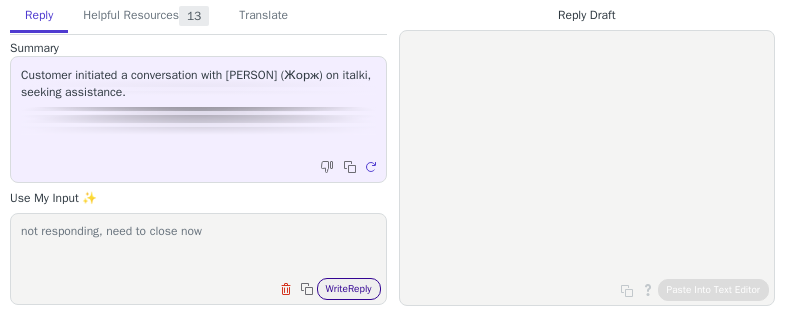 click on "Write  Reply" at bounding box center [349, 289] 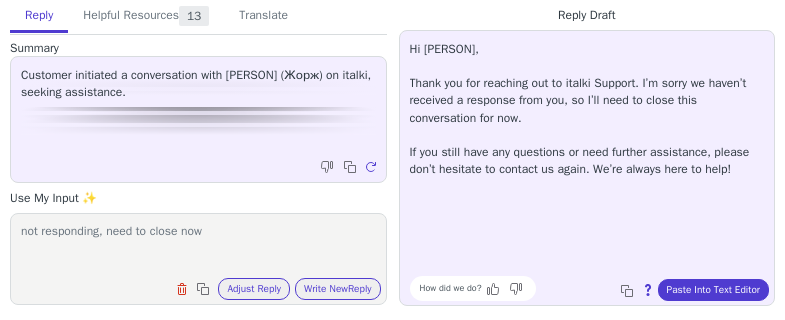 click on "Hi [PERSON], Thank you for reaching out to italki Support. I’m sorry we haven’t received a response from you, so I’ll need to close this conversation for now. If you still have any questions or need further assistance, please don’t hesitate to contact us again. We’re always here to help!" at bounding box center [587, 109] 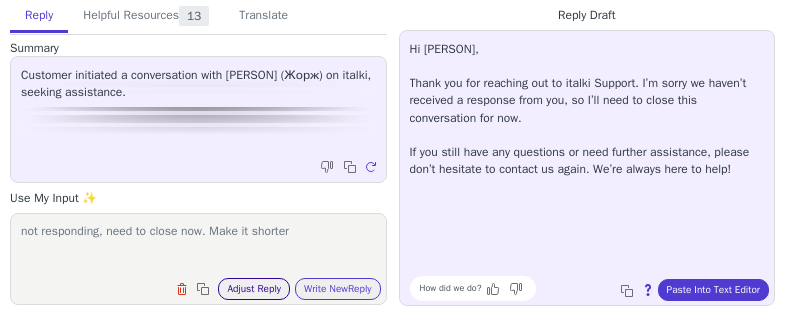 type on "not responding, need to close now. Make it shorter" 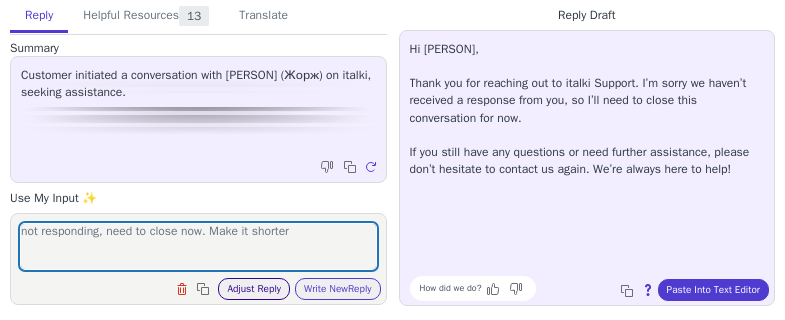 click on "Adjust Reply" at bounding box center (254, 289) 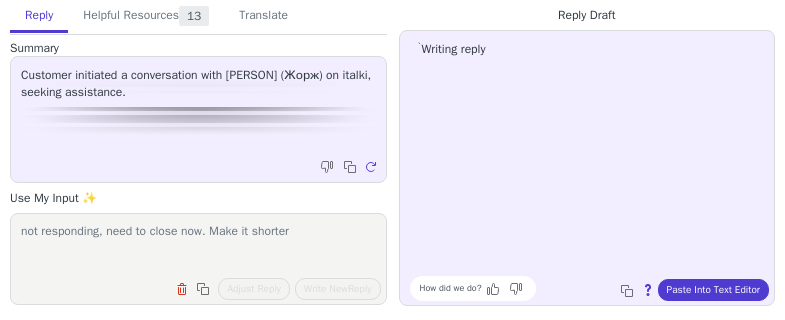 click on "not responding, need to close now. Make it shorter" at bounding box center (198, 246) 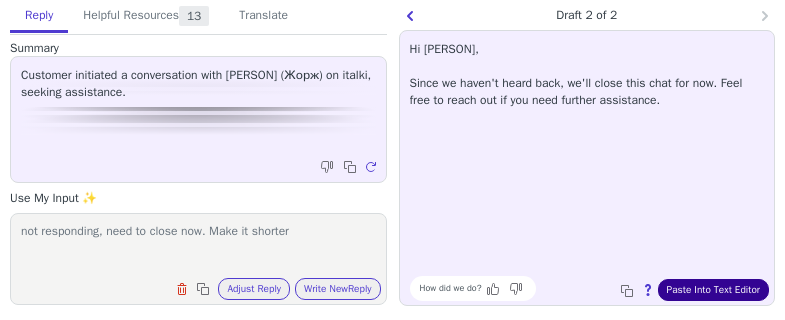 click on "Paste Into Text Editor" at bounding box center [713, 290] 